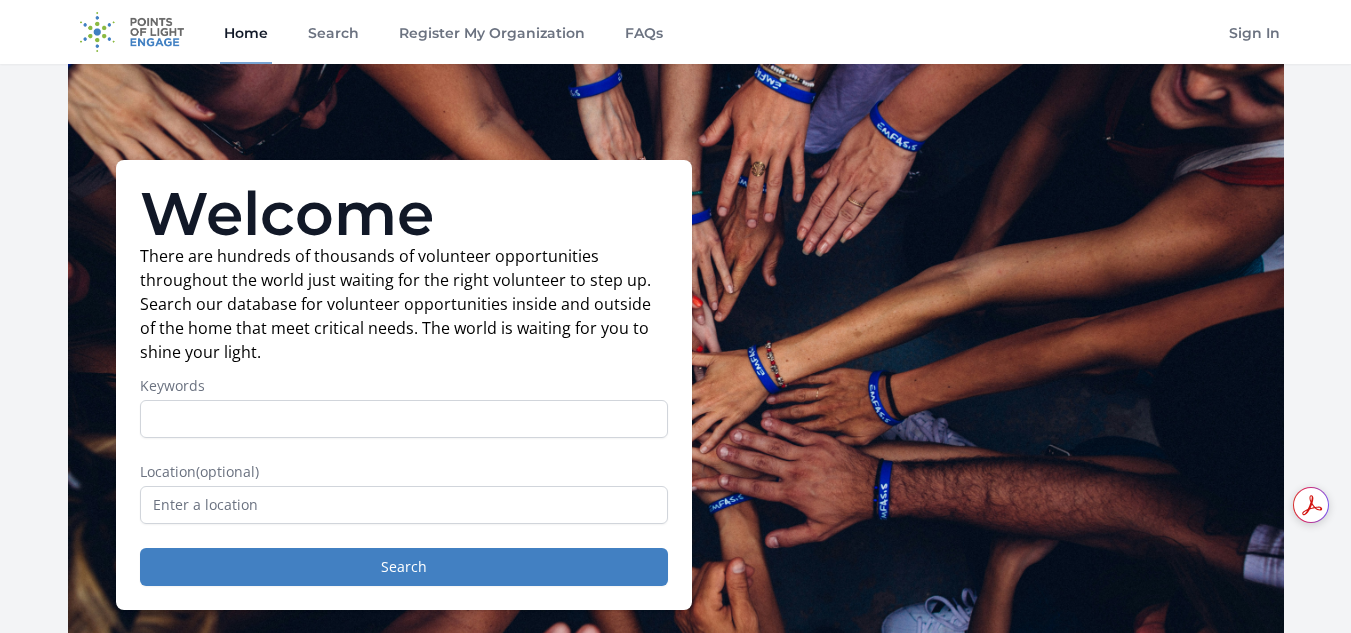 scroll, scrollTop: 0, scrollLeft: 0, axis: both 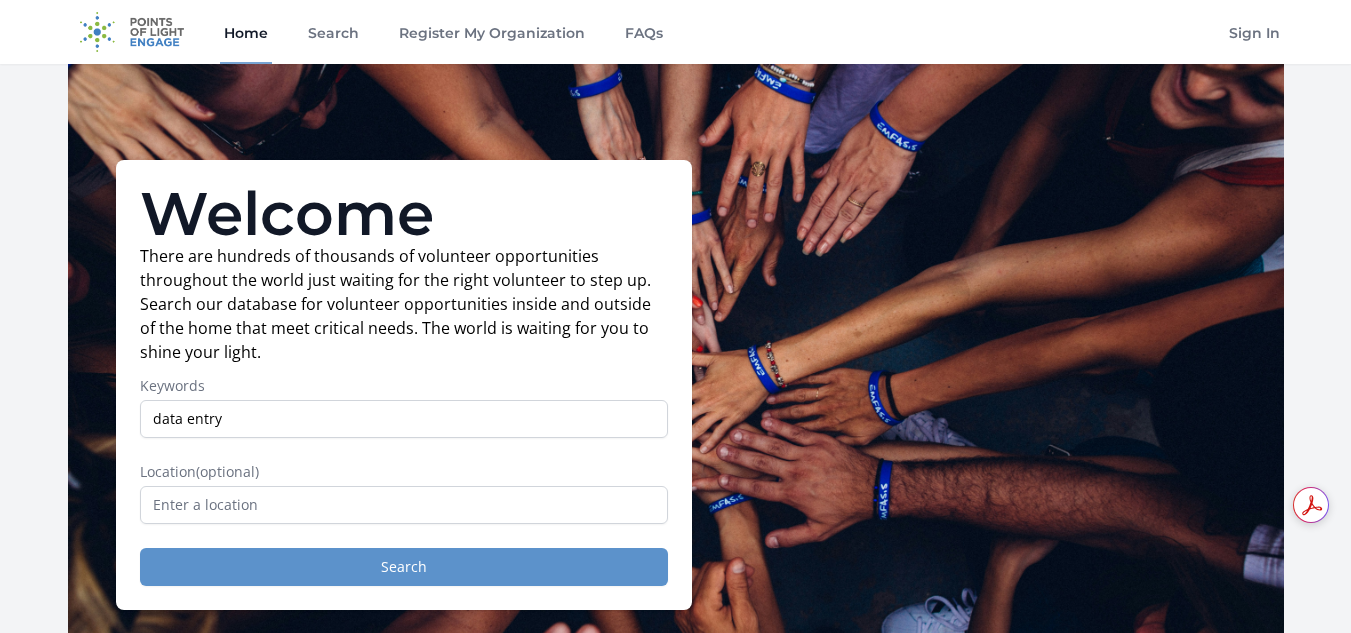 type on "data entry" 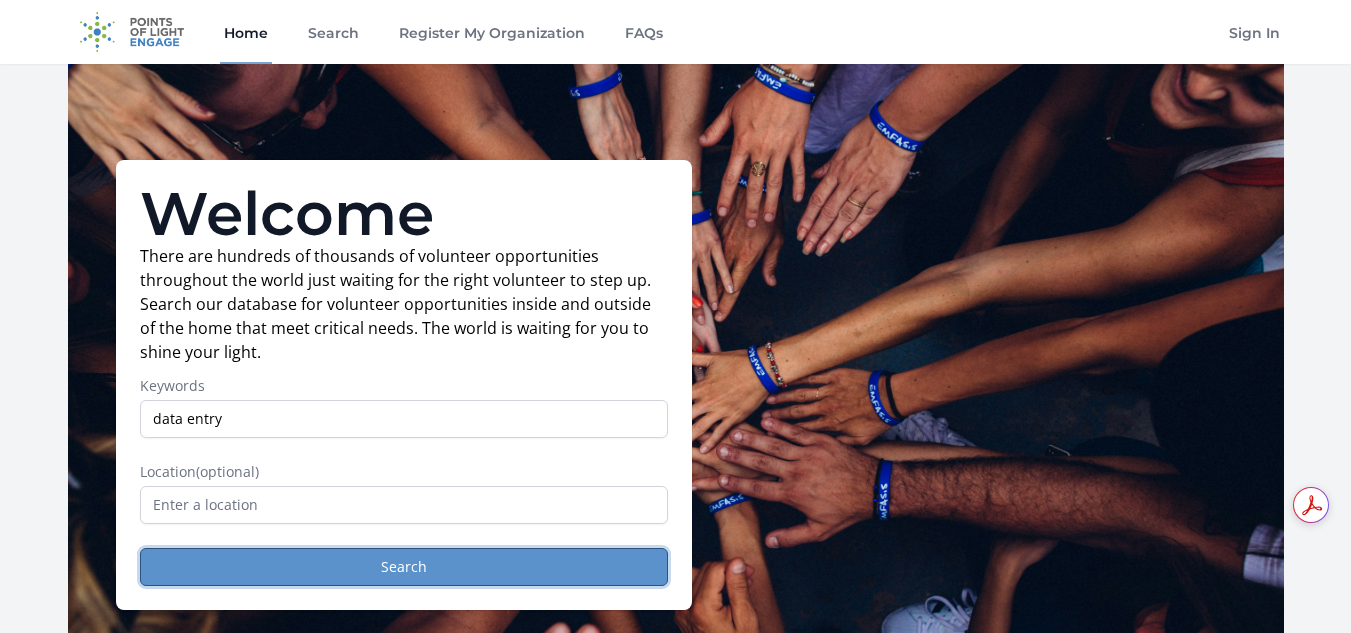click on "Search" at bounding box center [404, 567] 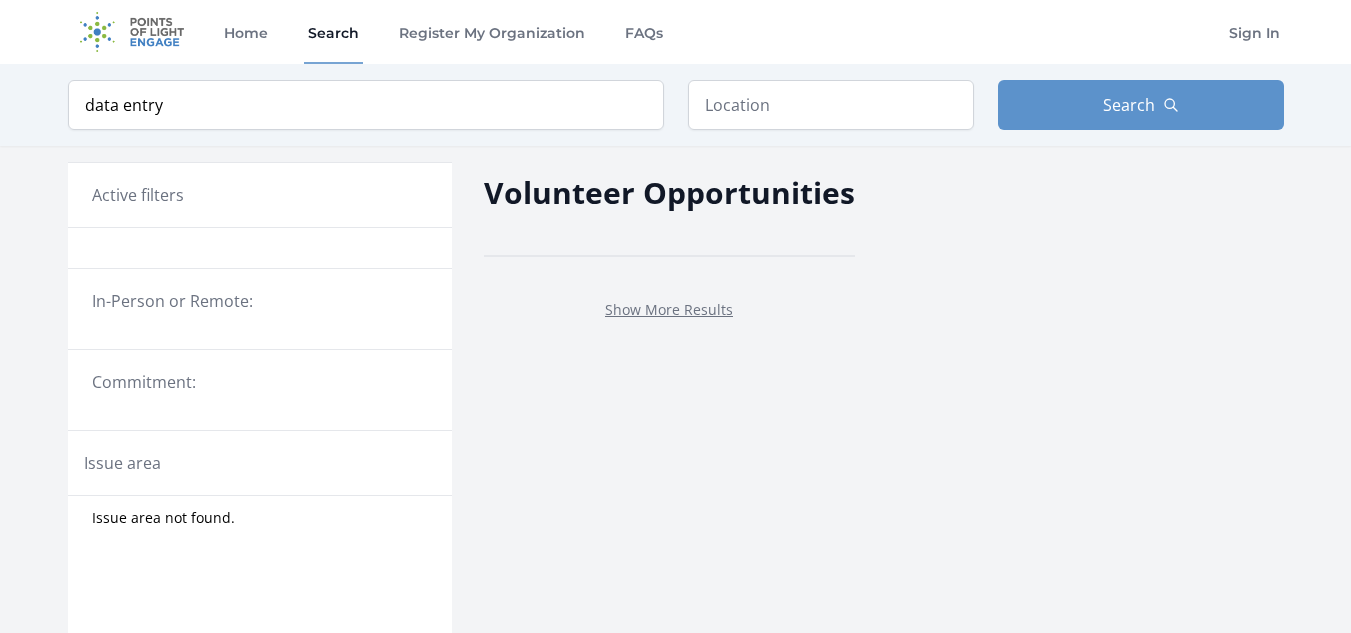 scroll, scrollTop: 0, scrollLeft: 0, axis: both 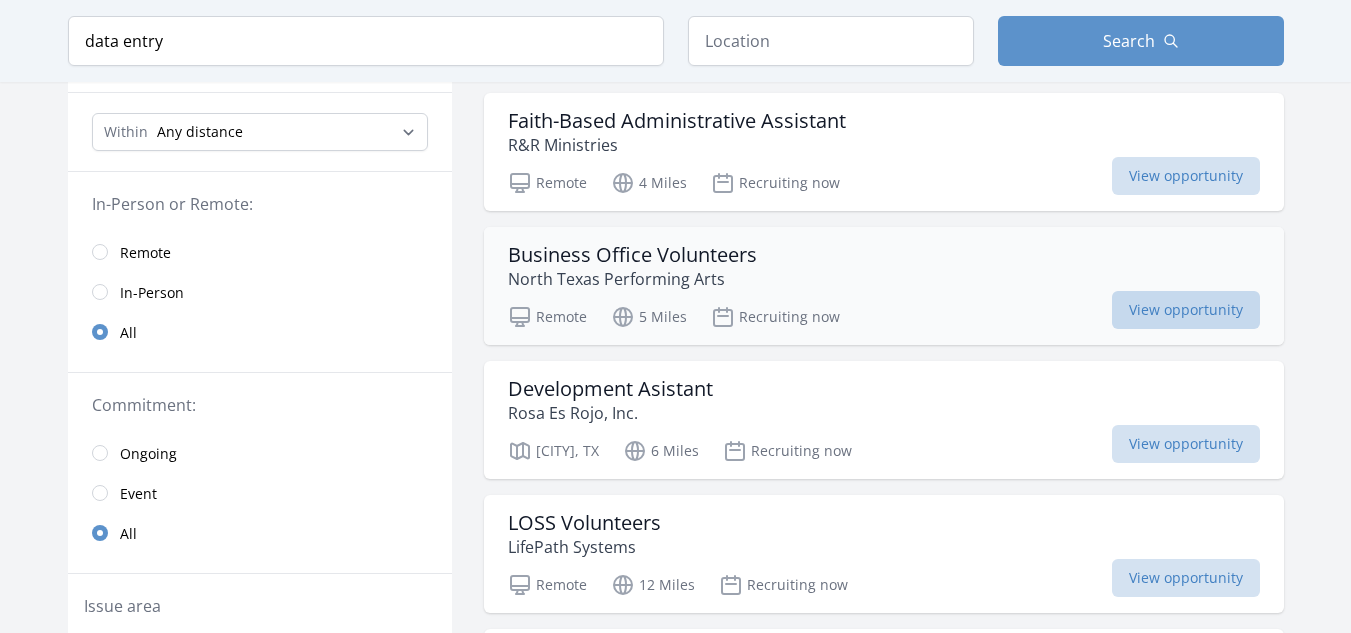 click on "View opportunity" at bounding box center (1186, 310) 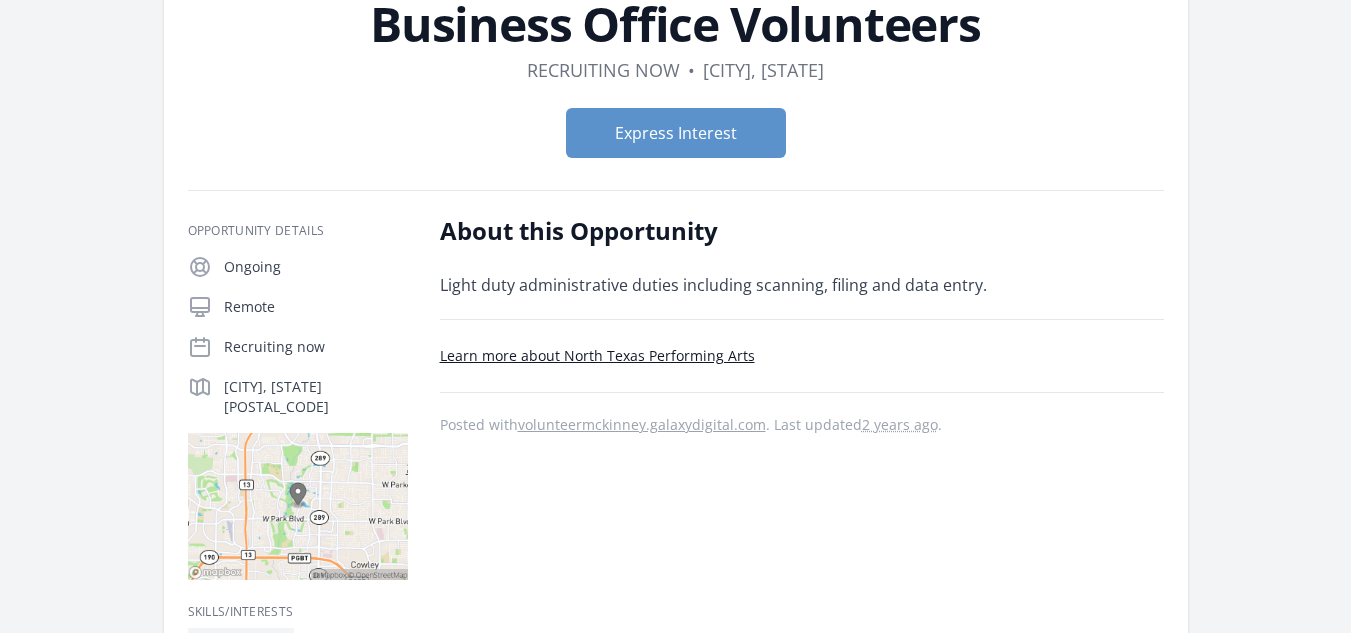 scroll, scrollTop: 300, scrollLeft: 0, axis: vertical 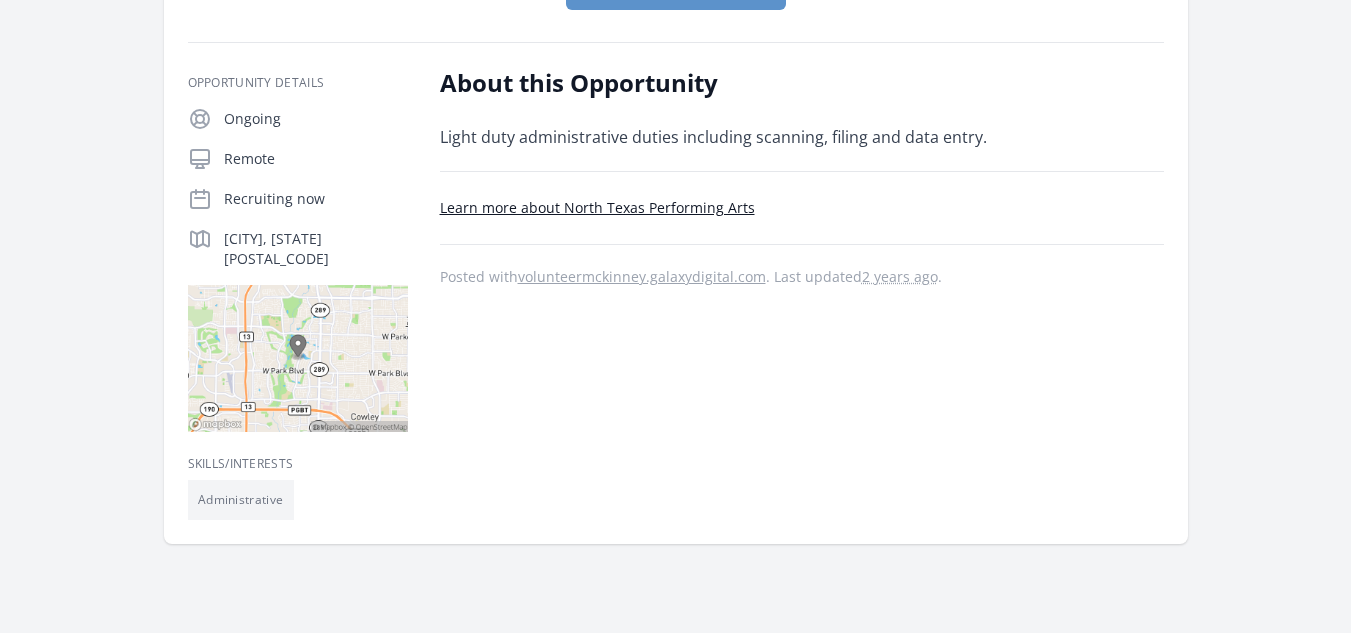 click on "Learn more about North Texas Performing Arts" at bounding box center [597, 207] 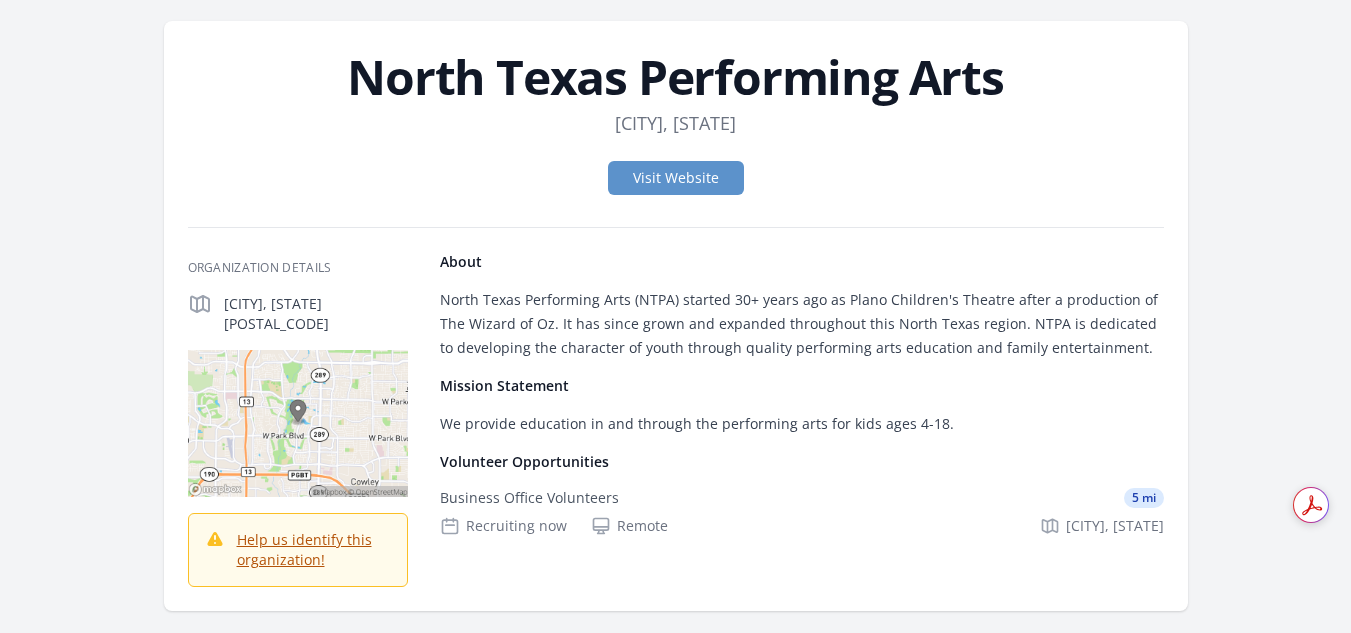 scroll, scrollTop: 100, scrollLeft: 0, axis: vertical 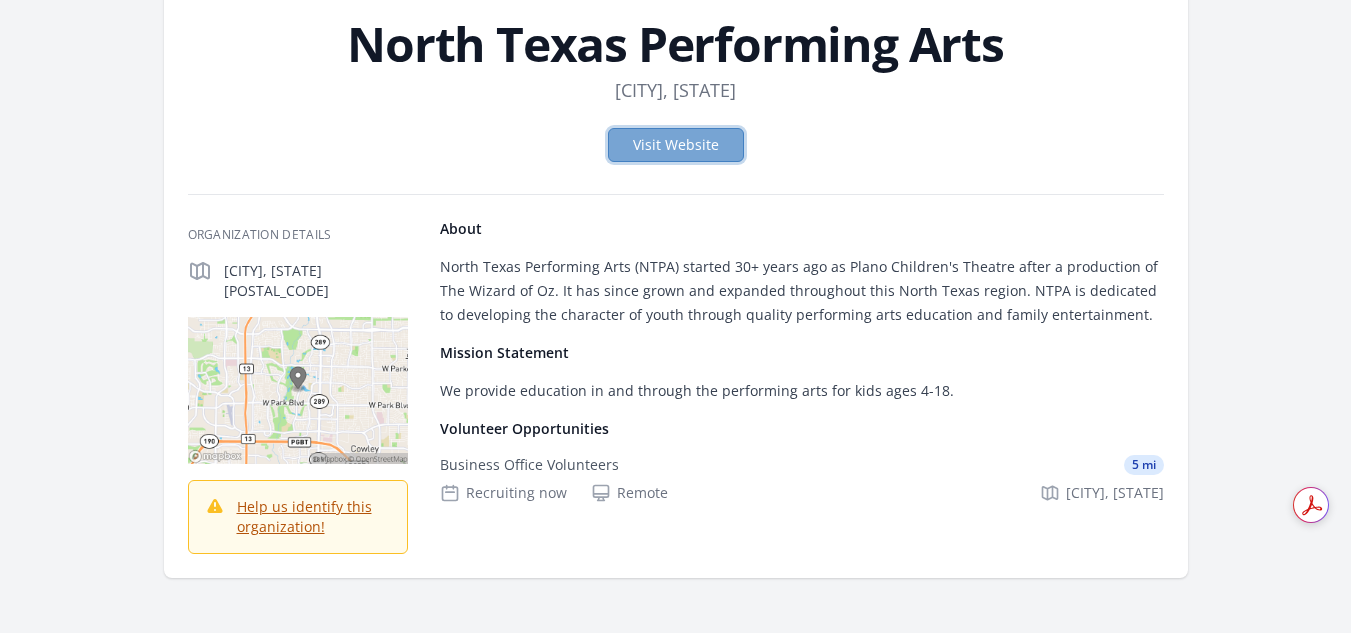 click on "Visit Website" at bounding box center (676, 145) 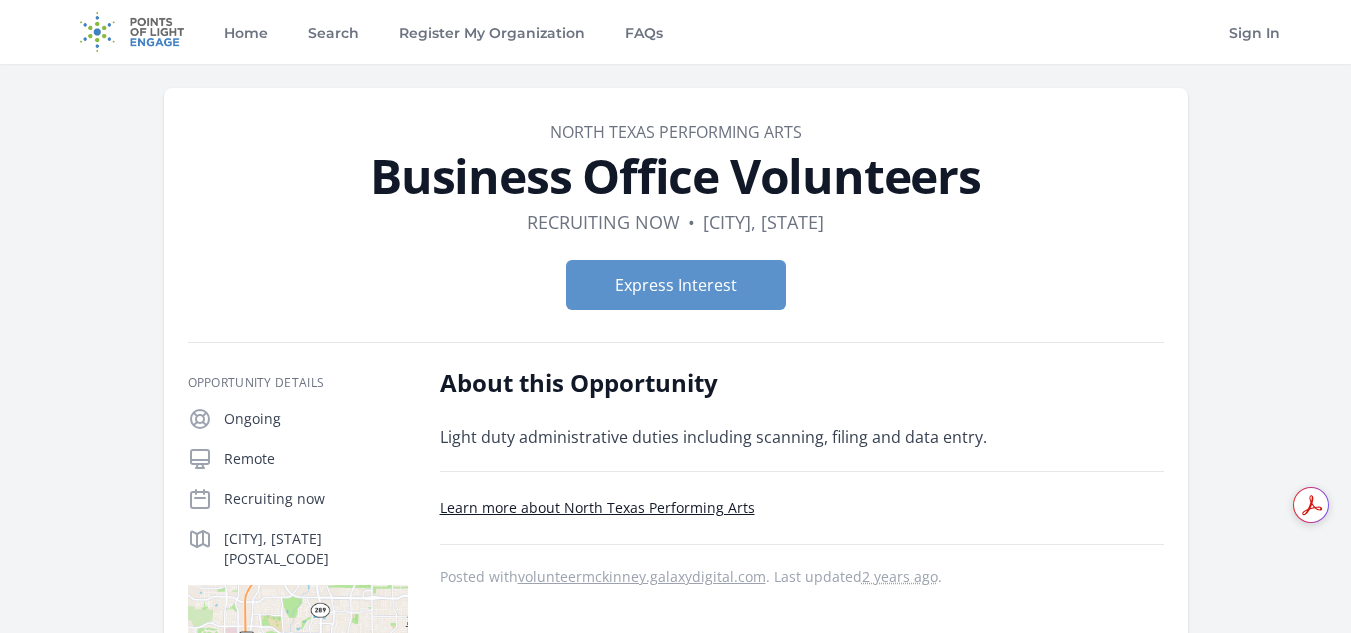 scroll, scrollTop: 300, scrollLeft: 0, axis: vertical 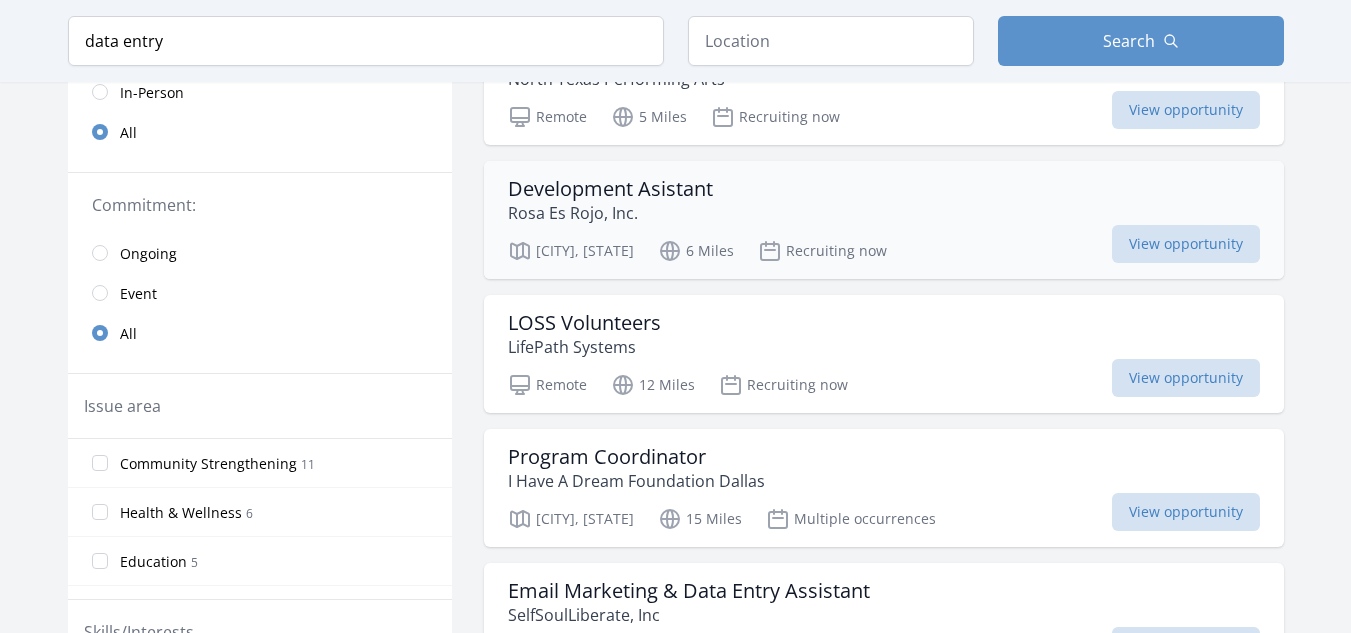 click on "Development Asistant" at bounding box center [610, 189] 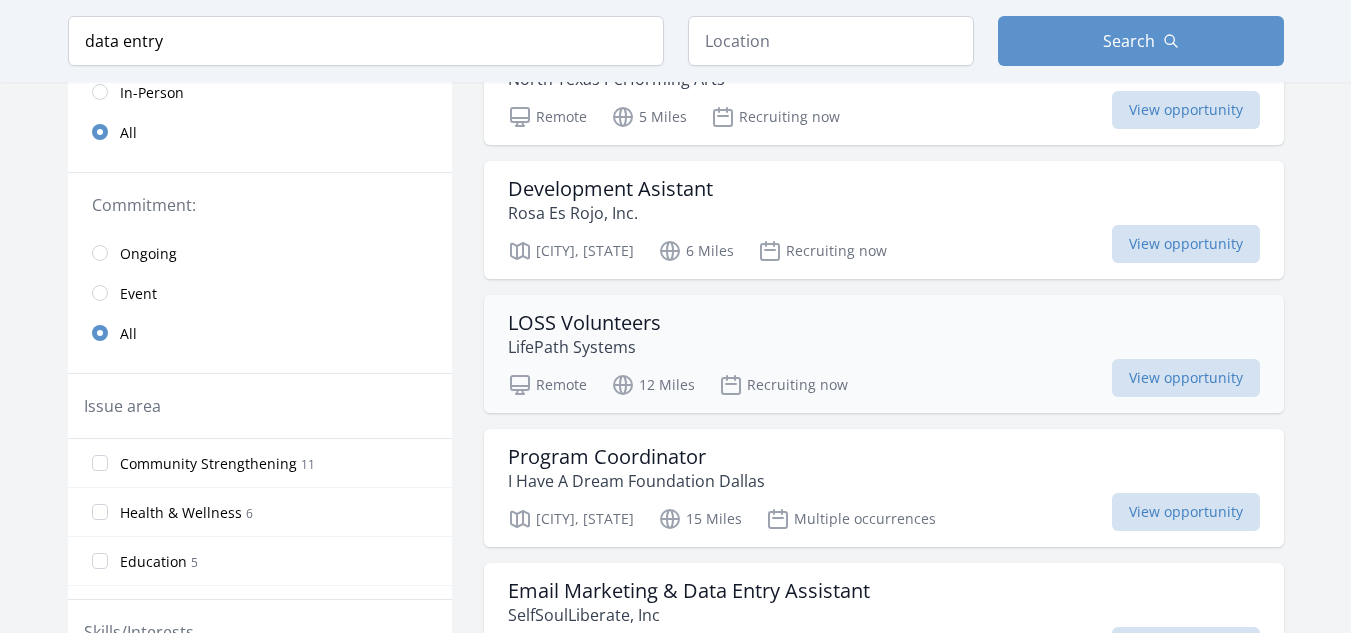 scroll, scrollTop: 500, scrollLeft: 0, axis: vertical 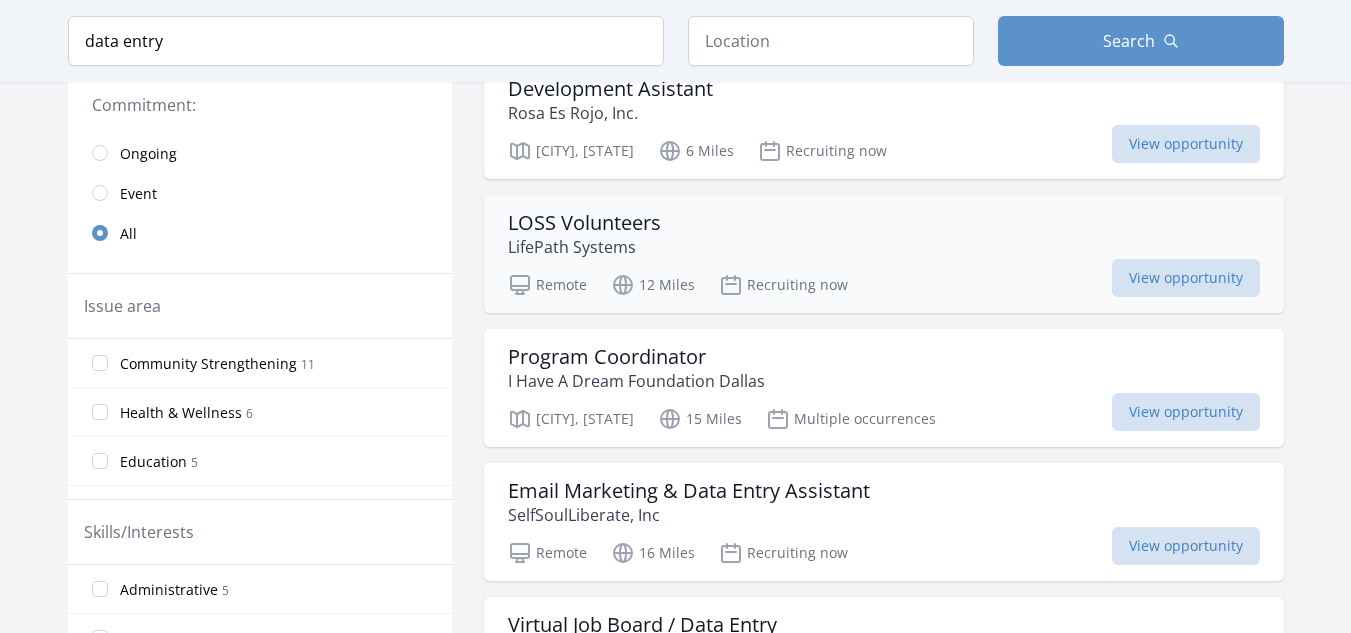 click on "LOSS Volunteers" at bounding box center [584, 223] 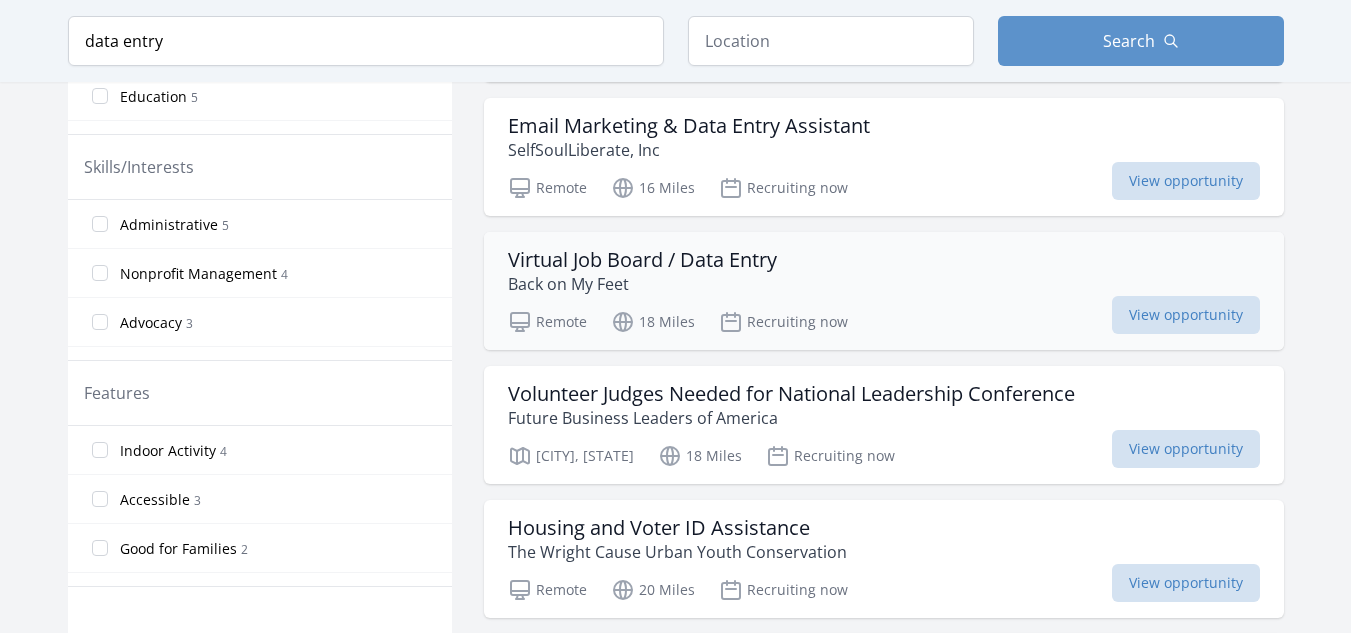 scroll, scrollTop: 900, scrollLeft: 0, axis: vertical 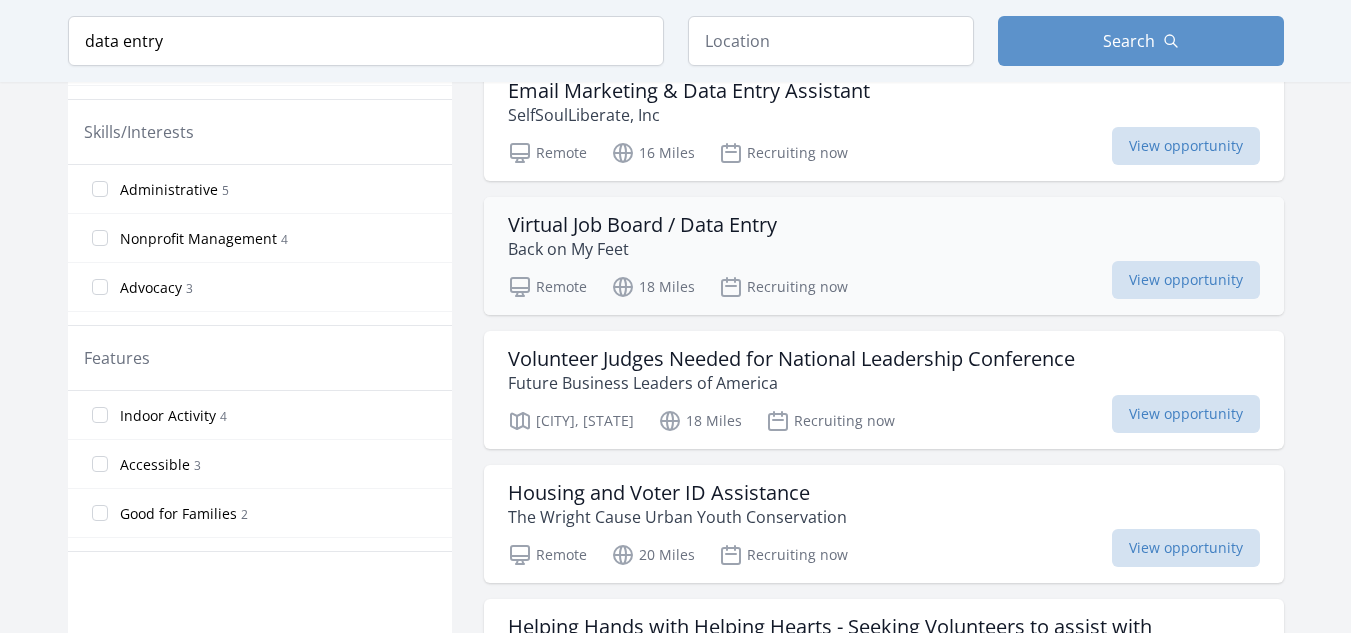 click on "Virtual Job Board / Data Entry" at bounding box center (642, 225) 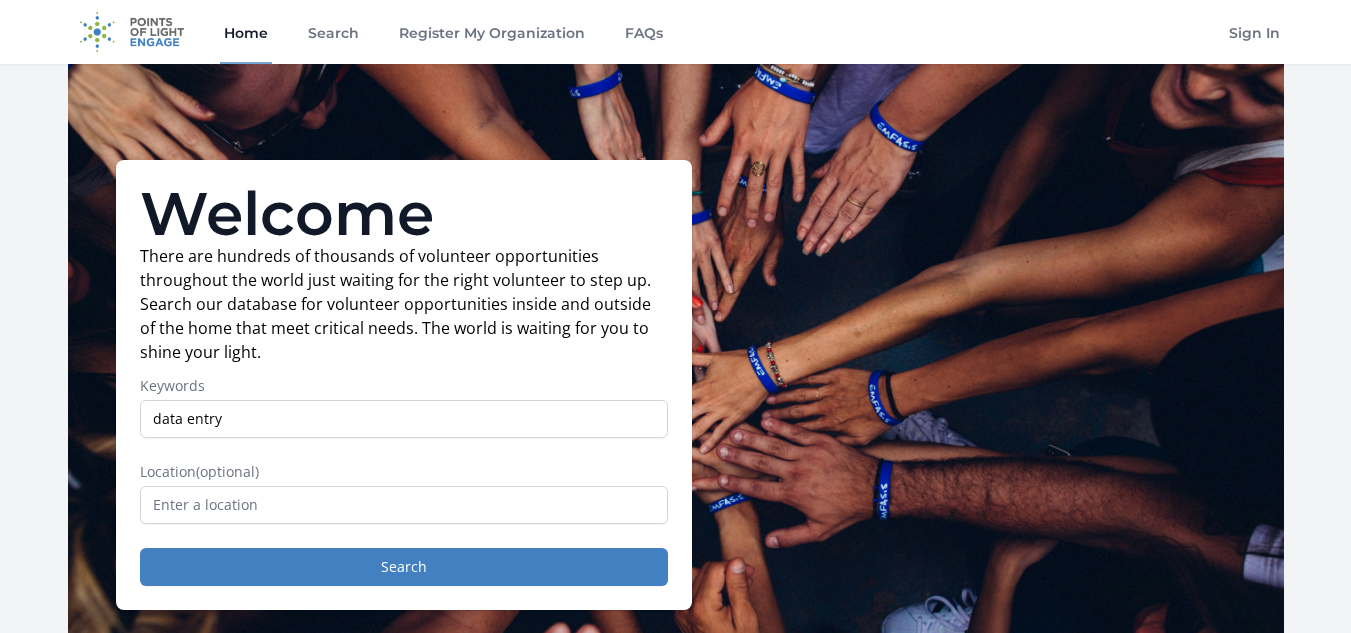 scroll, scrollTop: 0, scrollLeft: 0, axis: both 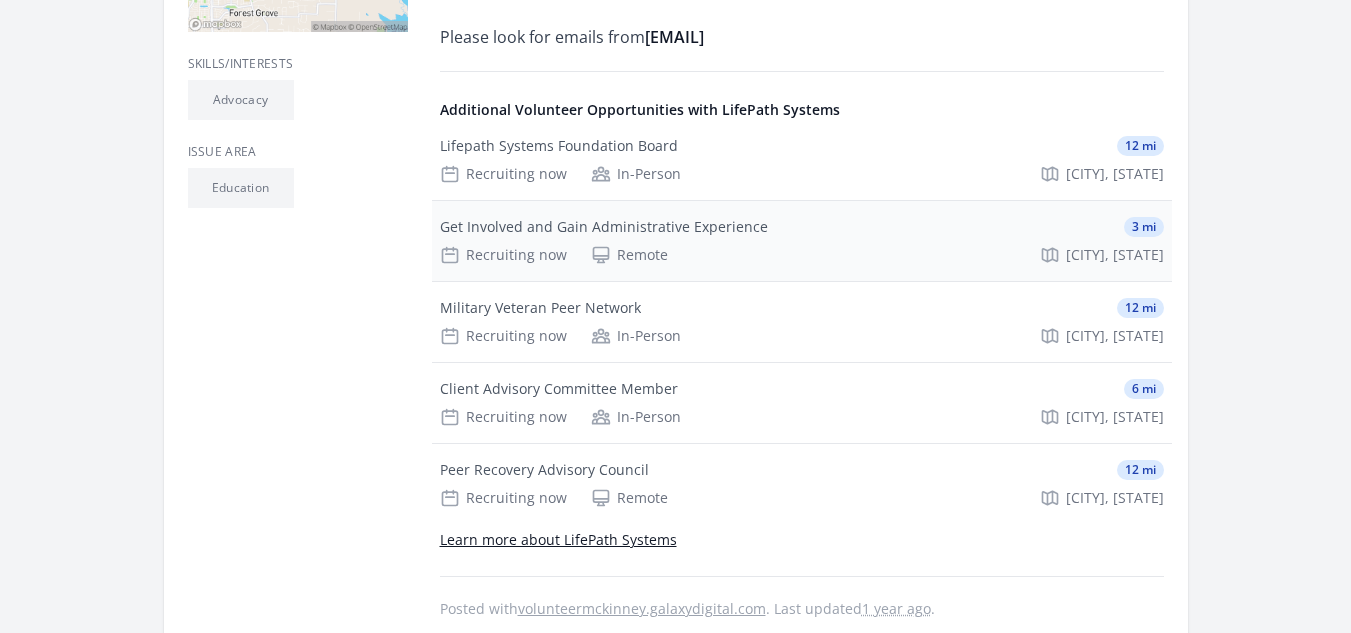 click on "Get Involved and Gain Administrative Experience" at bounding box center (604, 227) 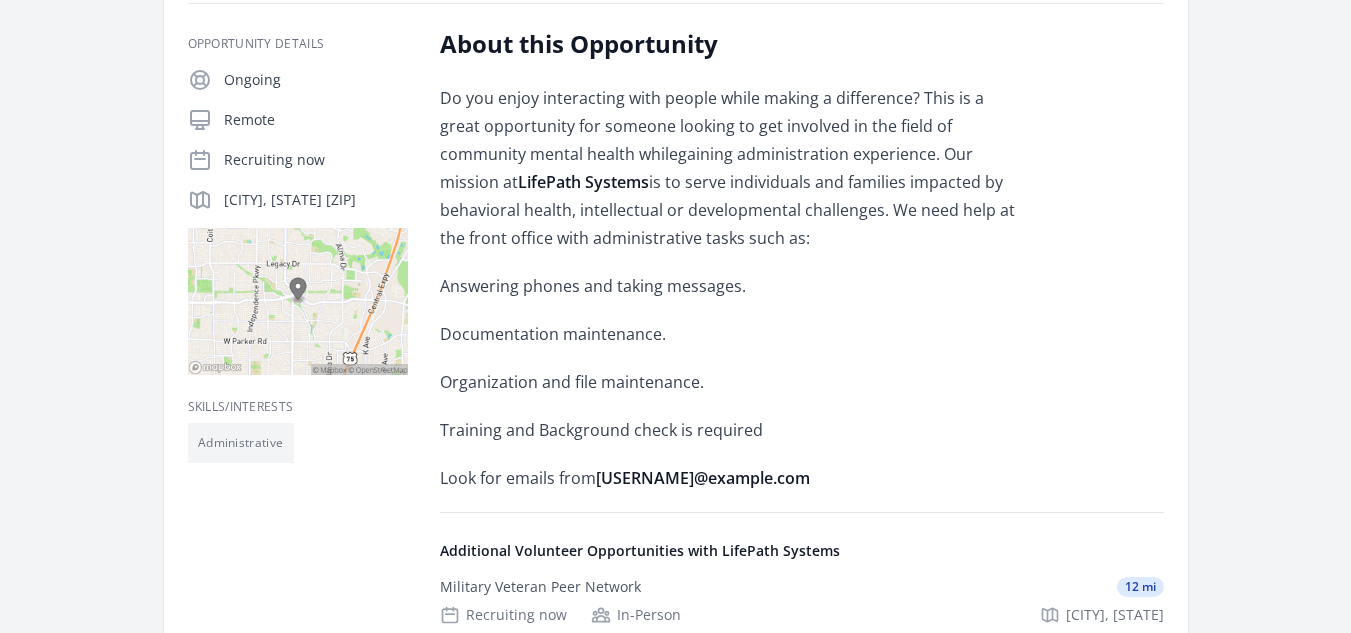 scroll, scrollTop: 400, scrollLeft: 0, axis: vertical 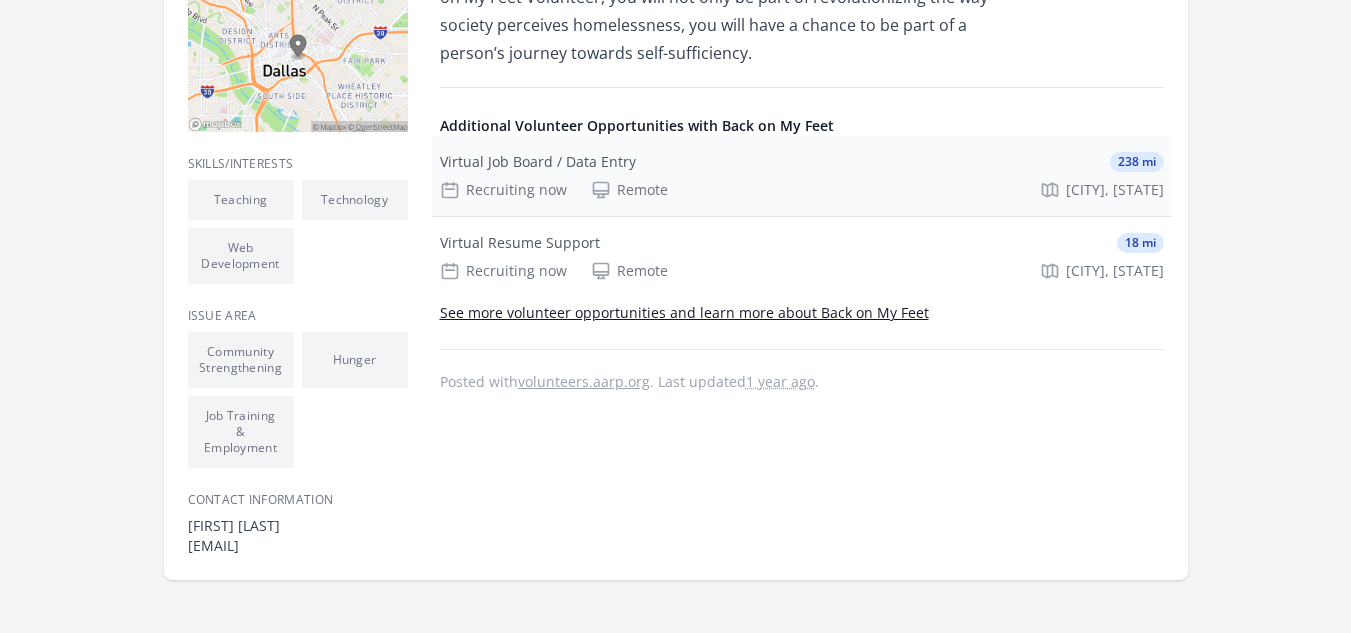 click on "Virtual Job Board / Data Entry" at bounding box center [538, 162] 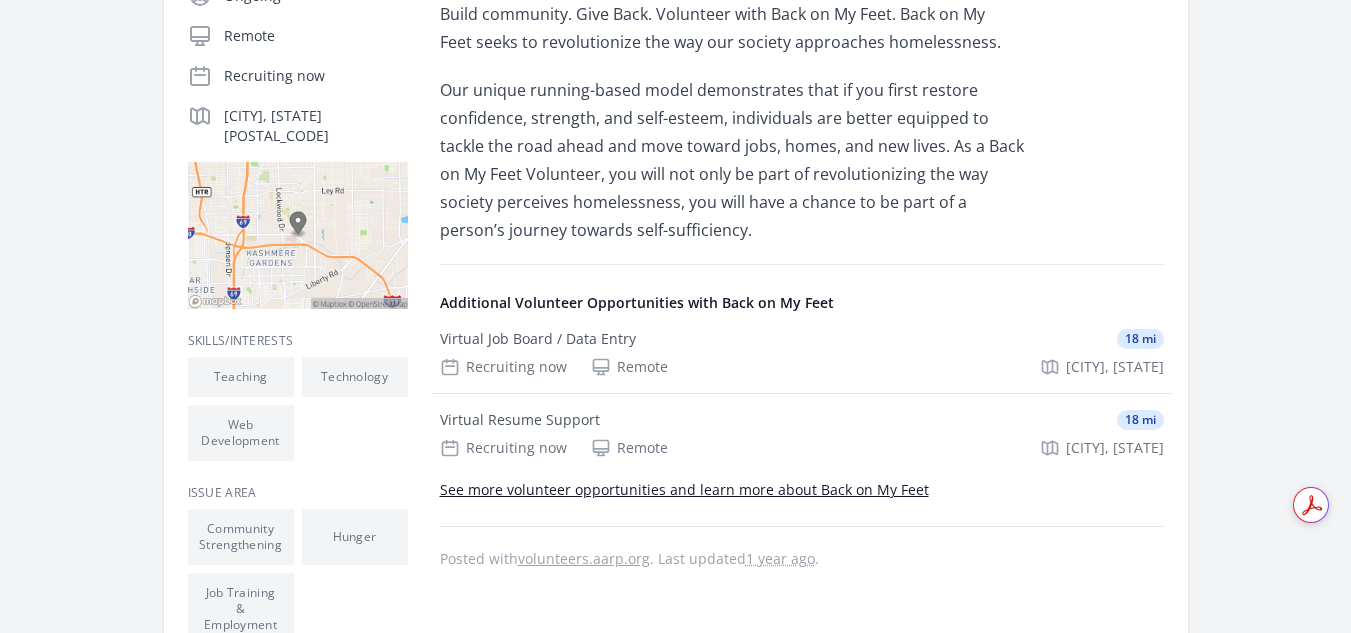 scroll, scrollTop: 700, scrollLeft: 0, axis: vertical 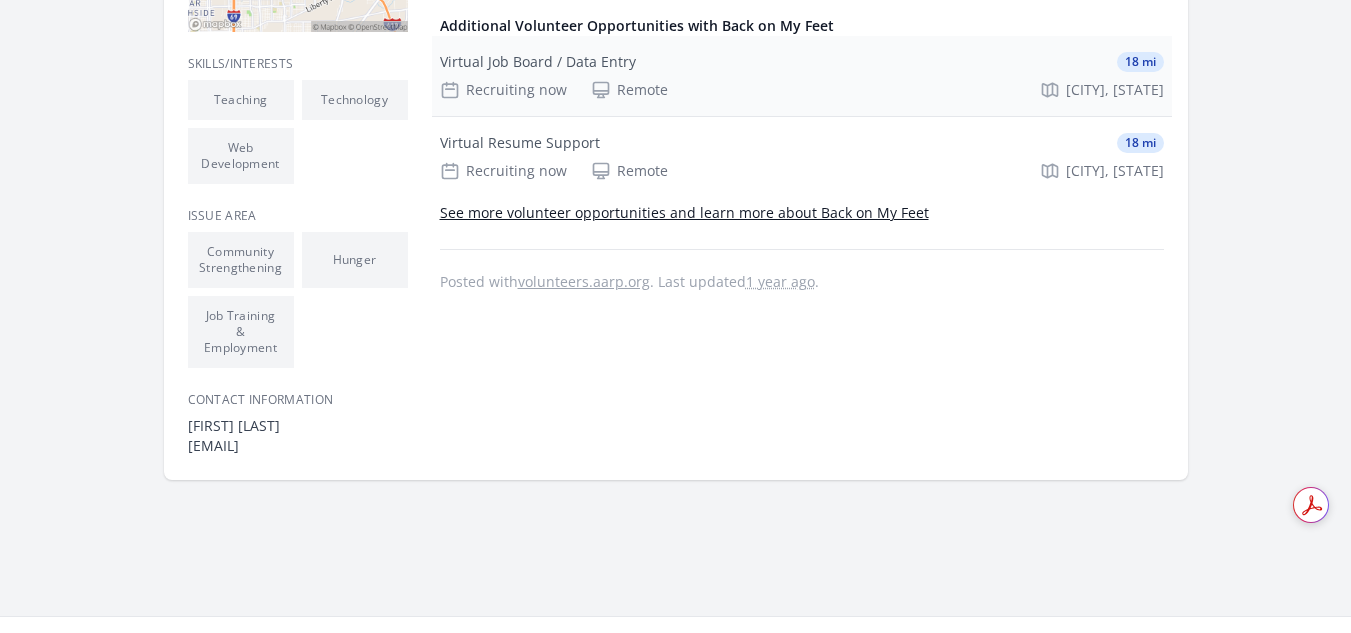 click on "Virtual Job Board / Data Entry" at bounding box center (538, 62) 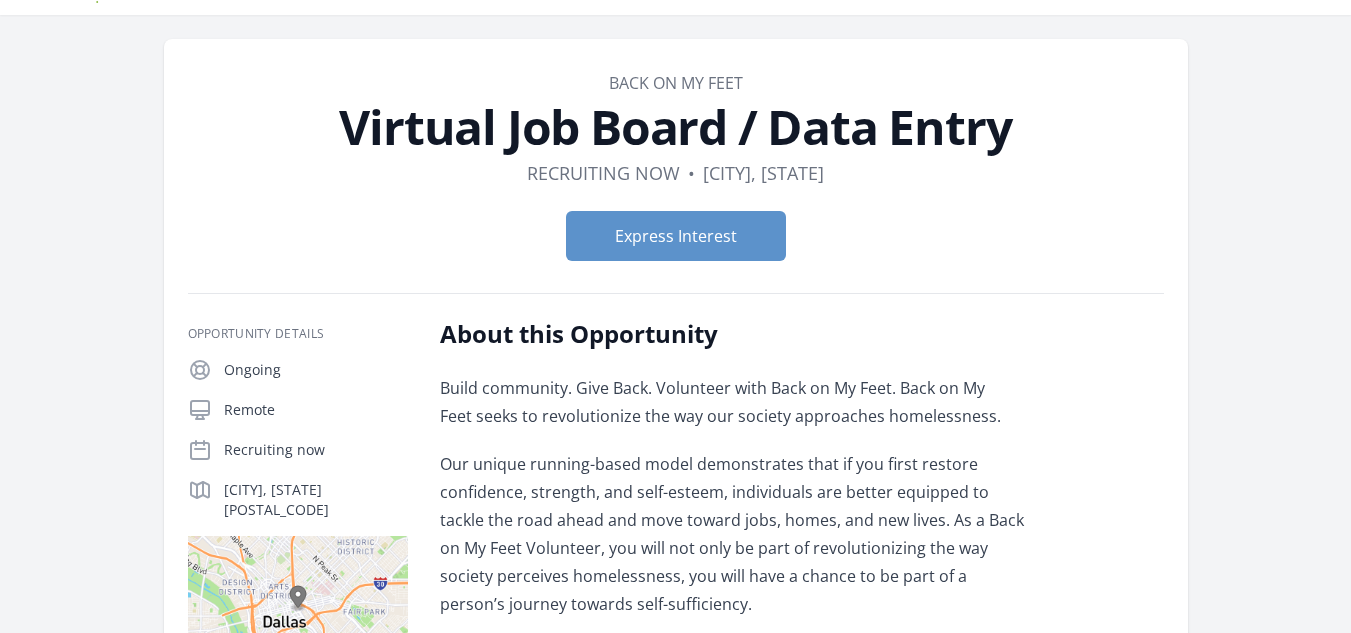scroll, scrollTop: 0, scrollLeft: 0, axis: both 